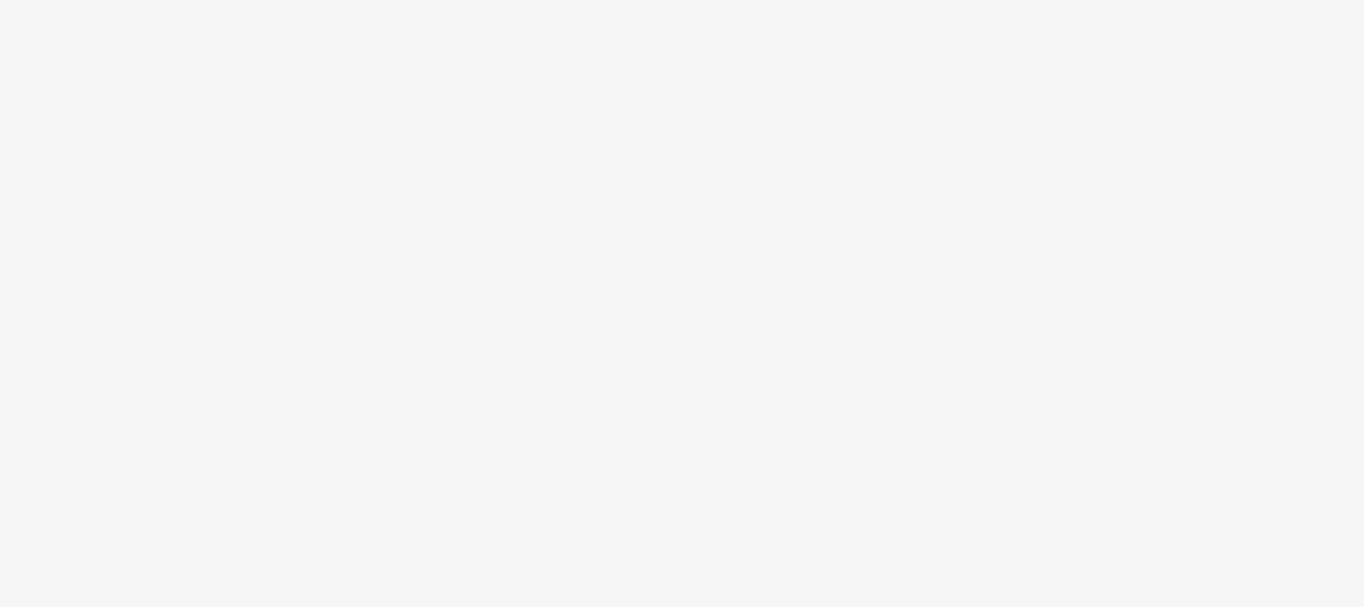 scroll, scrollTop: 0, scrollLeft: 0, axis: both 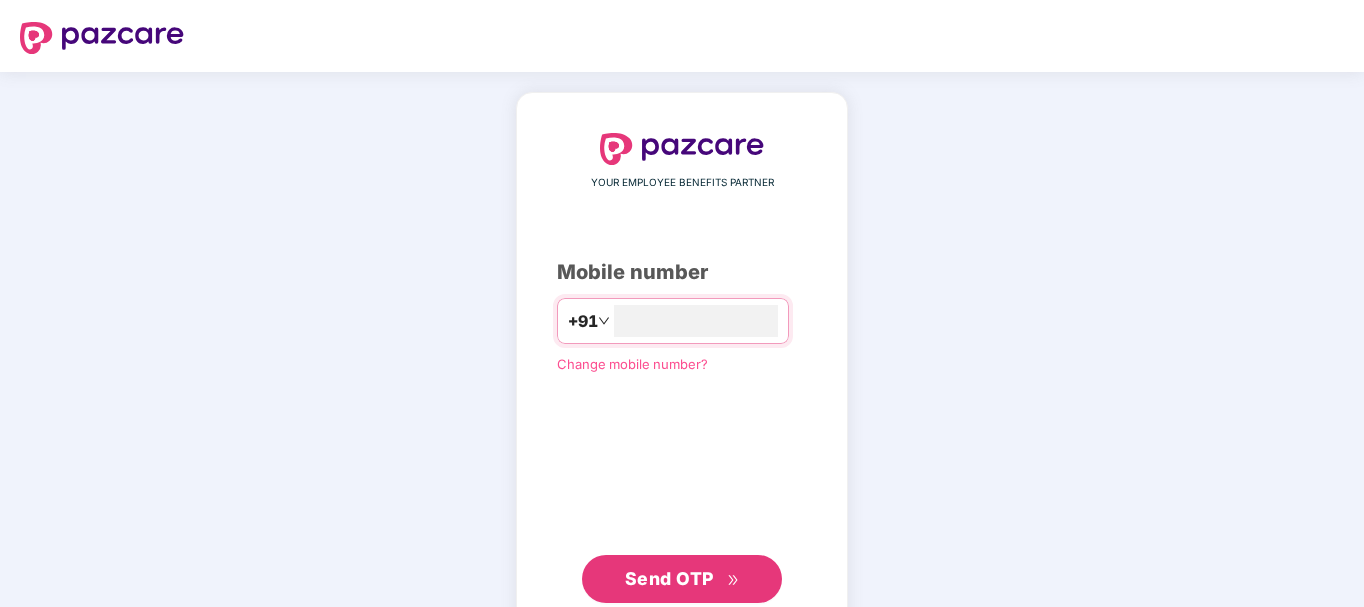 click on "Send OTP" at bounding box center (669, 578) 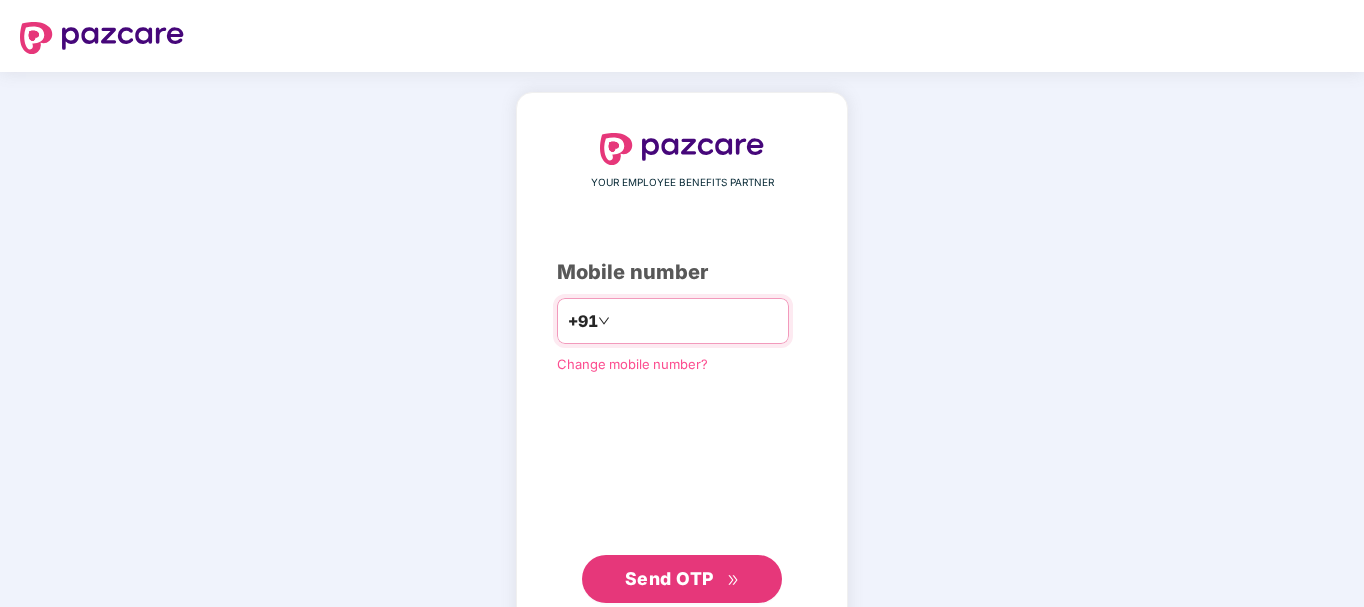 click on "**********" at bounding box center [696, 321] 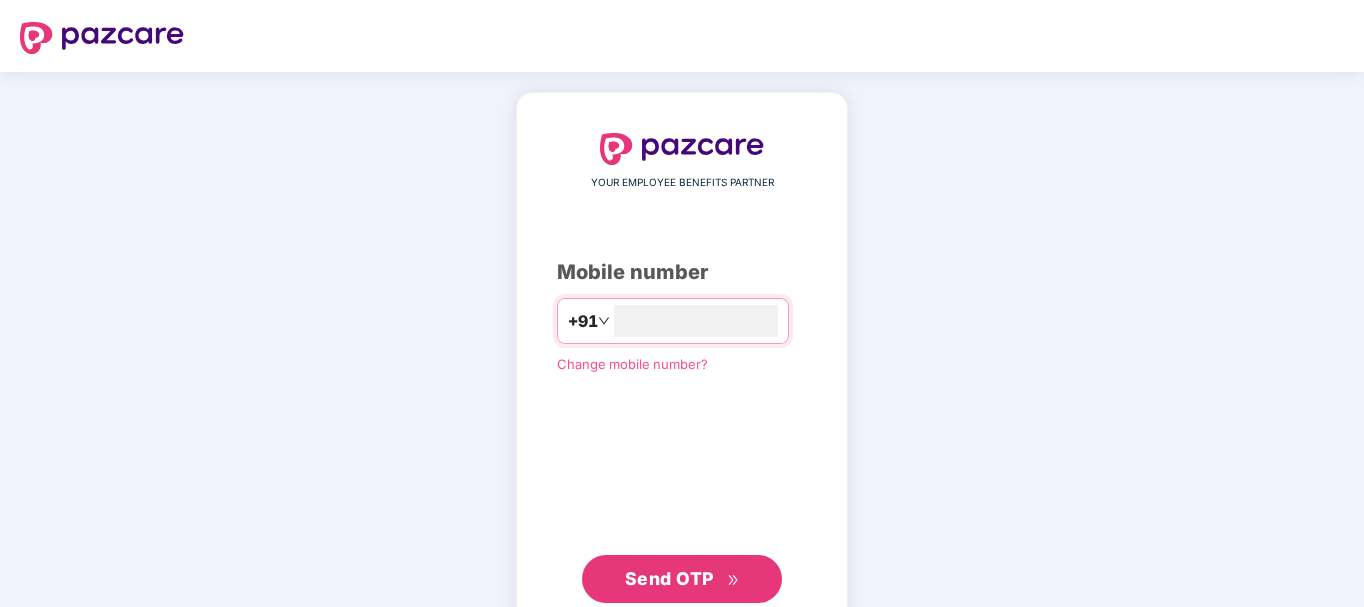 click on "Send OTP" at bounding box center [669, 578] 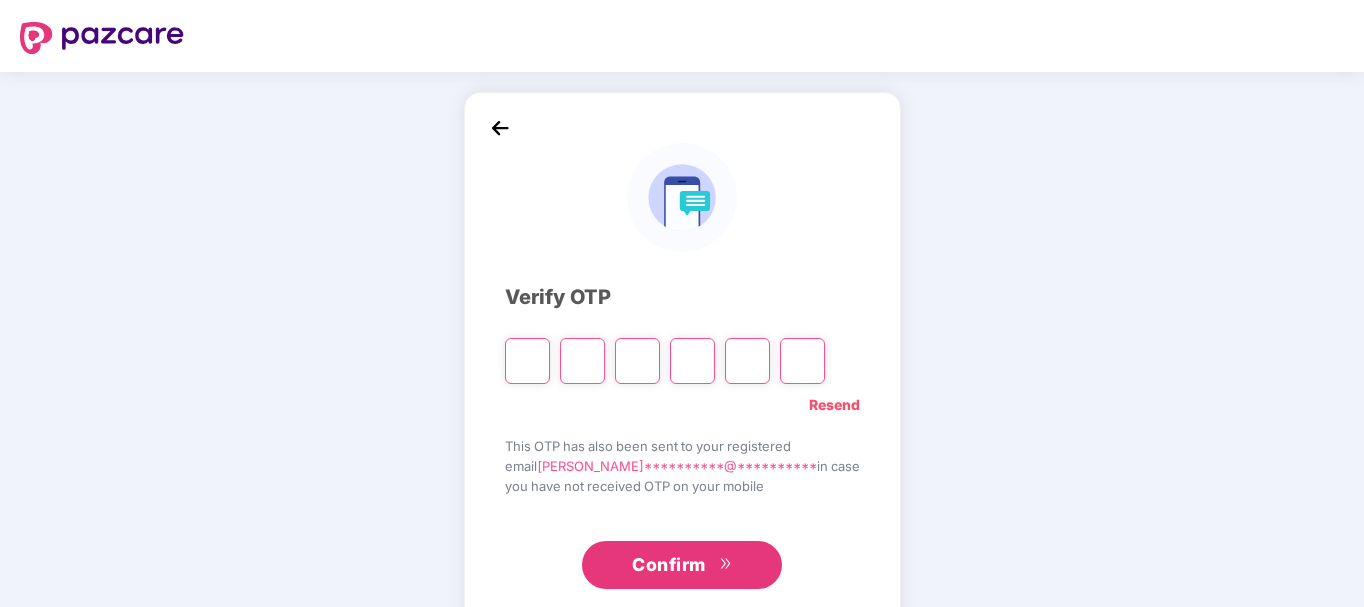 type on "*" 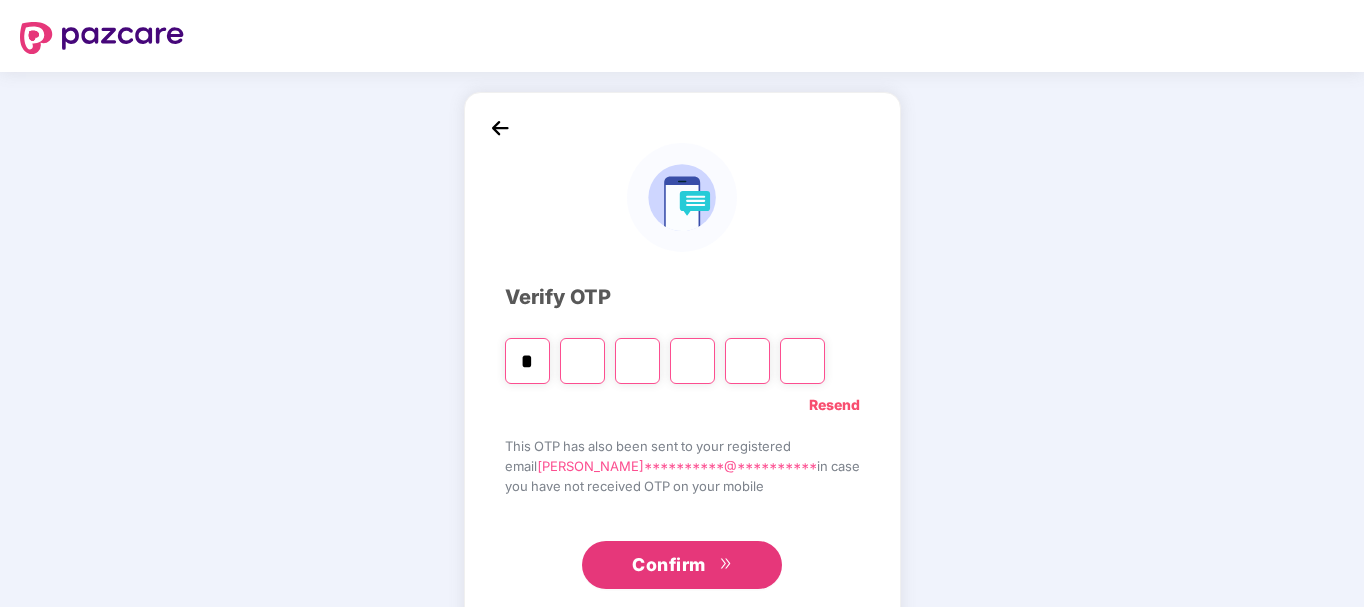 type on "*" 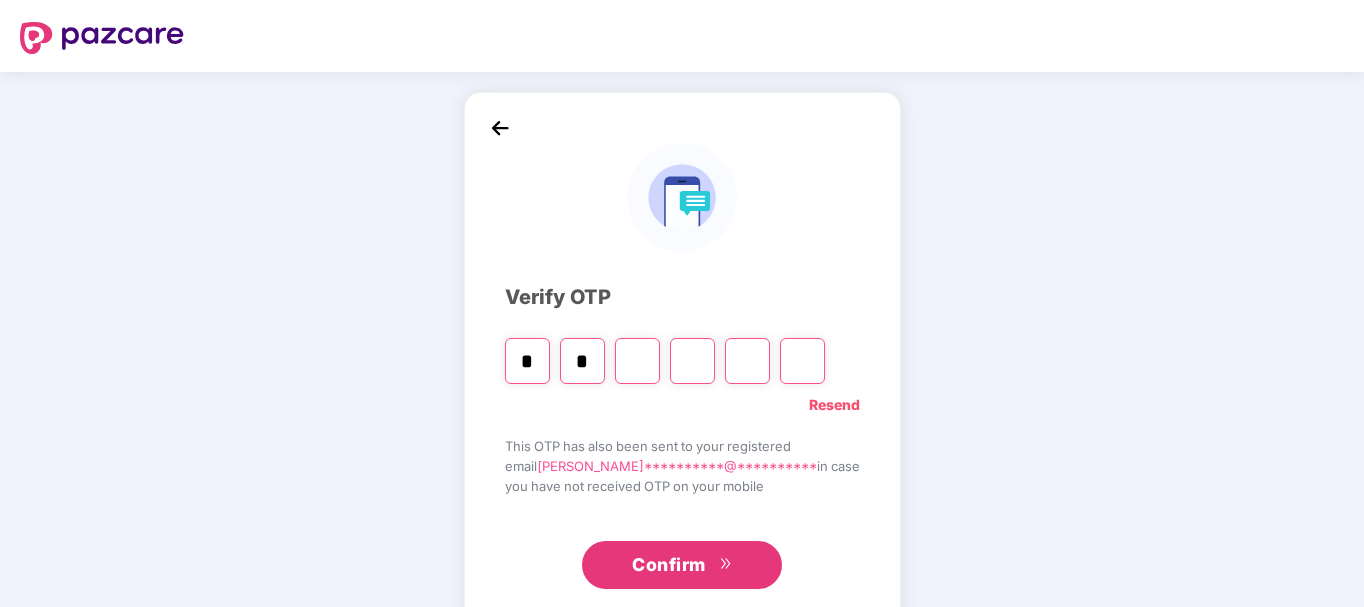 type on "*" 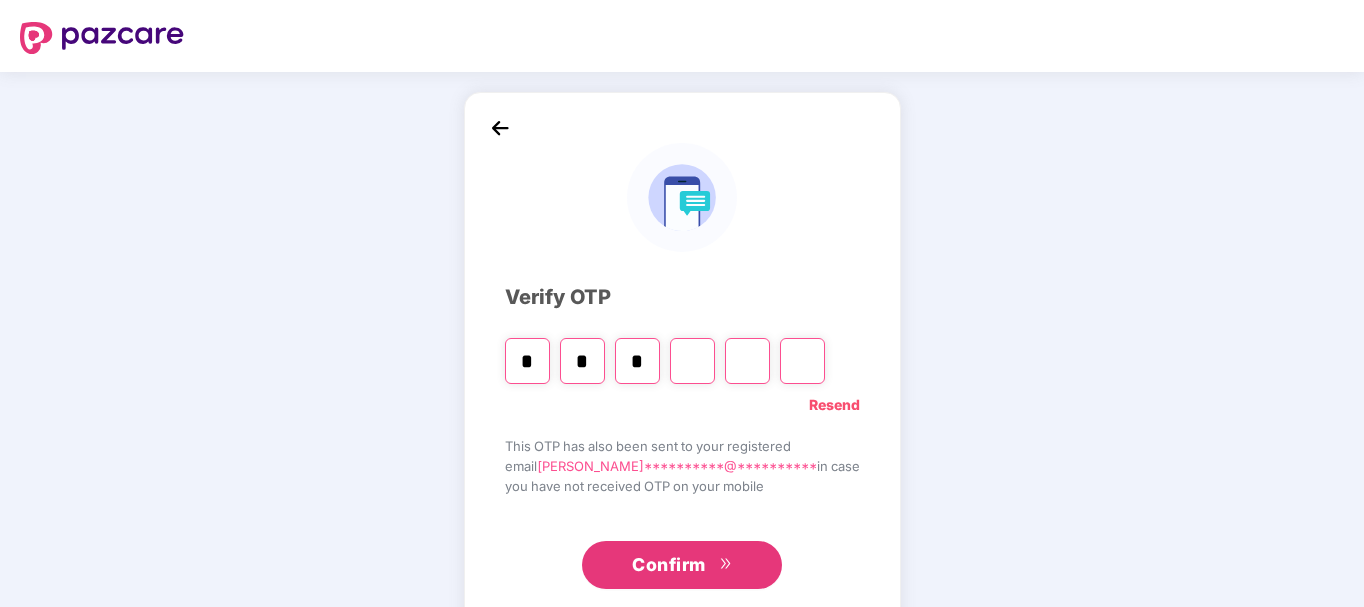 type on "*" 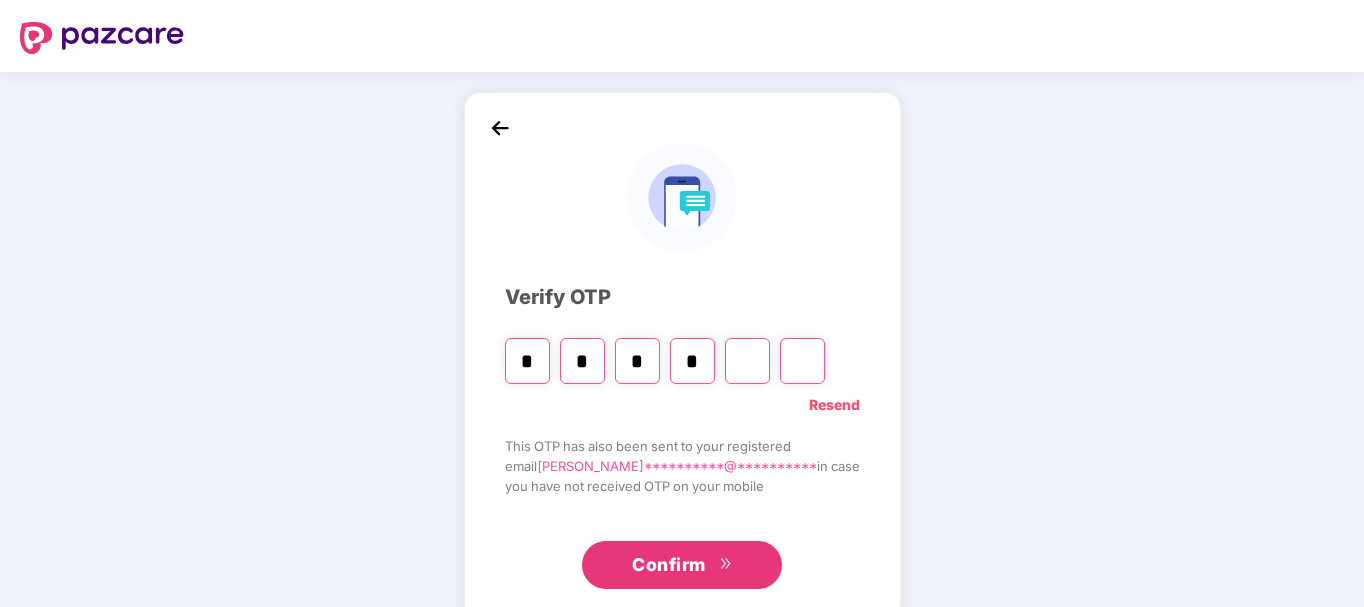 type on "*" 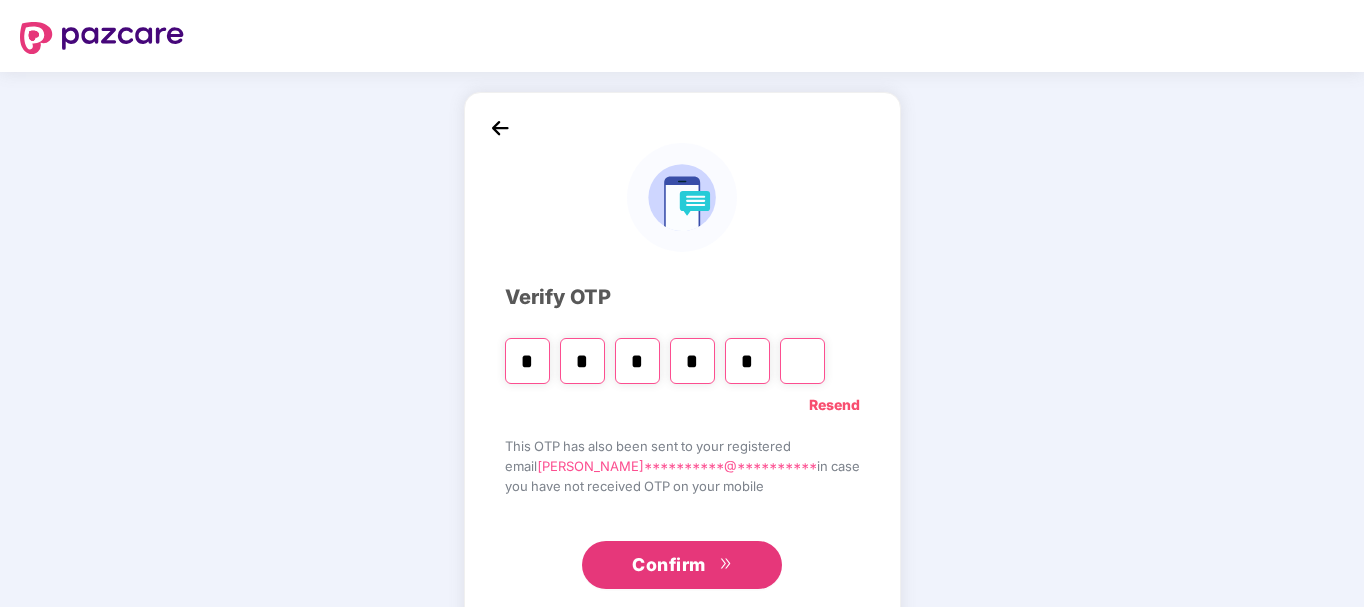type on "*" 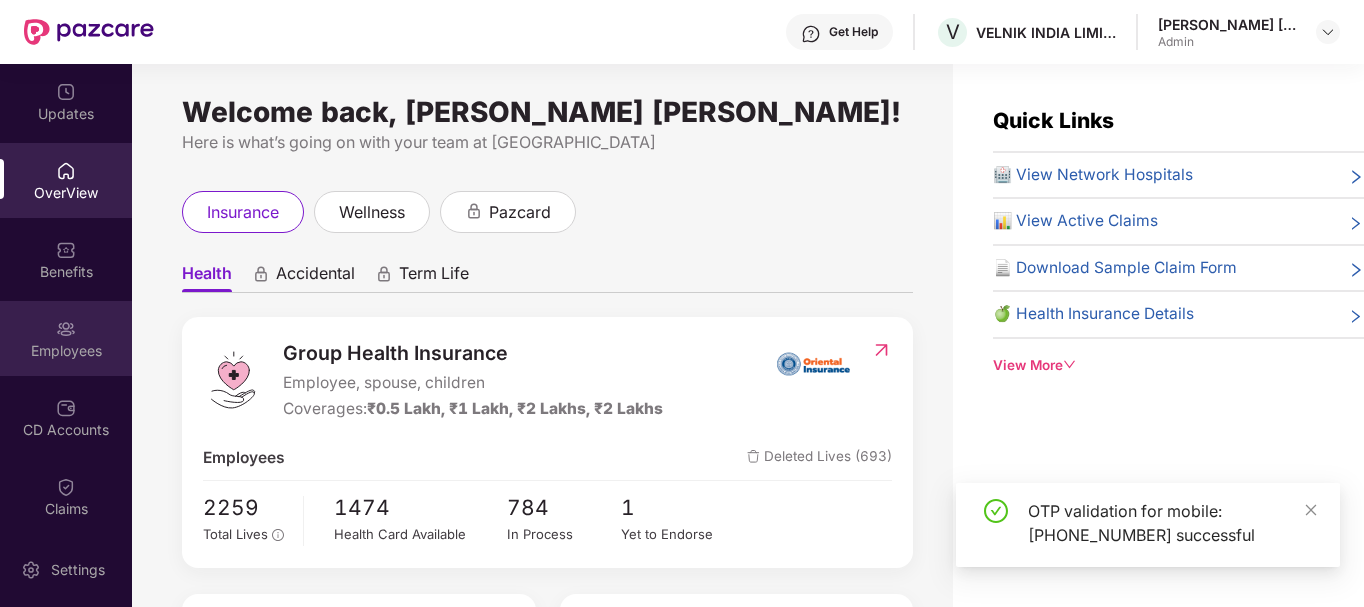 click on "Employees" at bounding box center (66, 351) 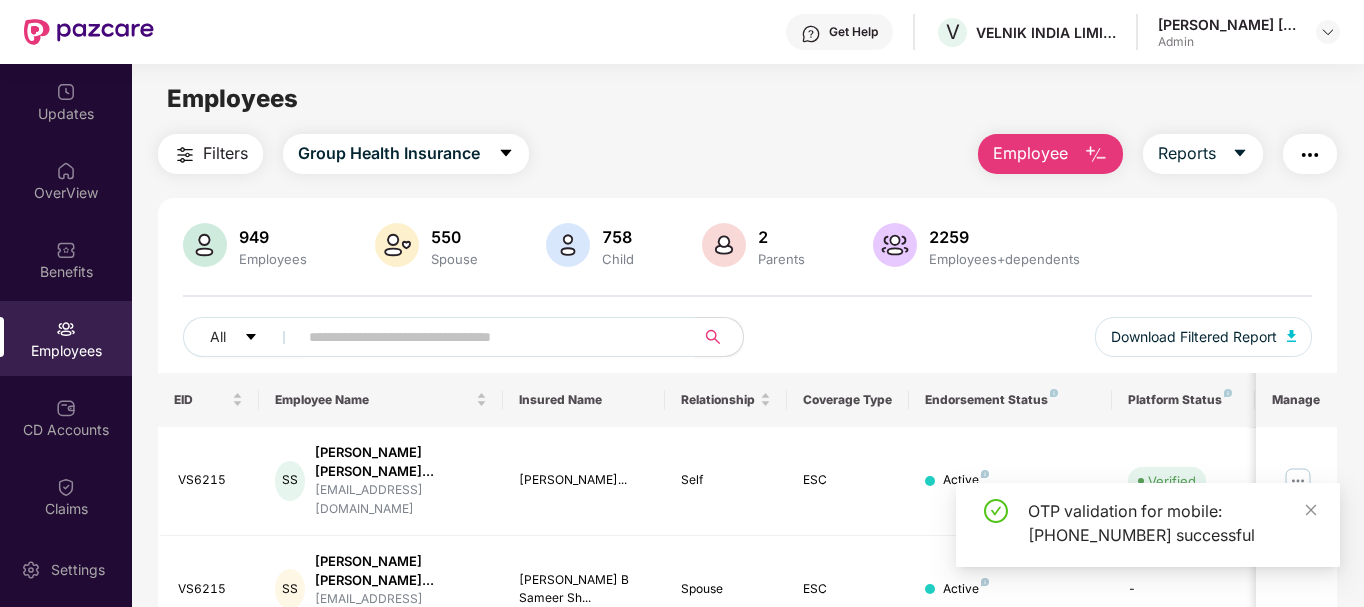 click at bounding box center [488, 337] 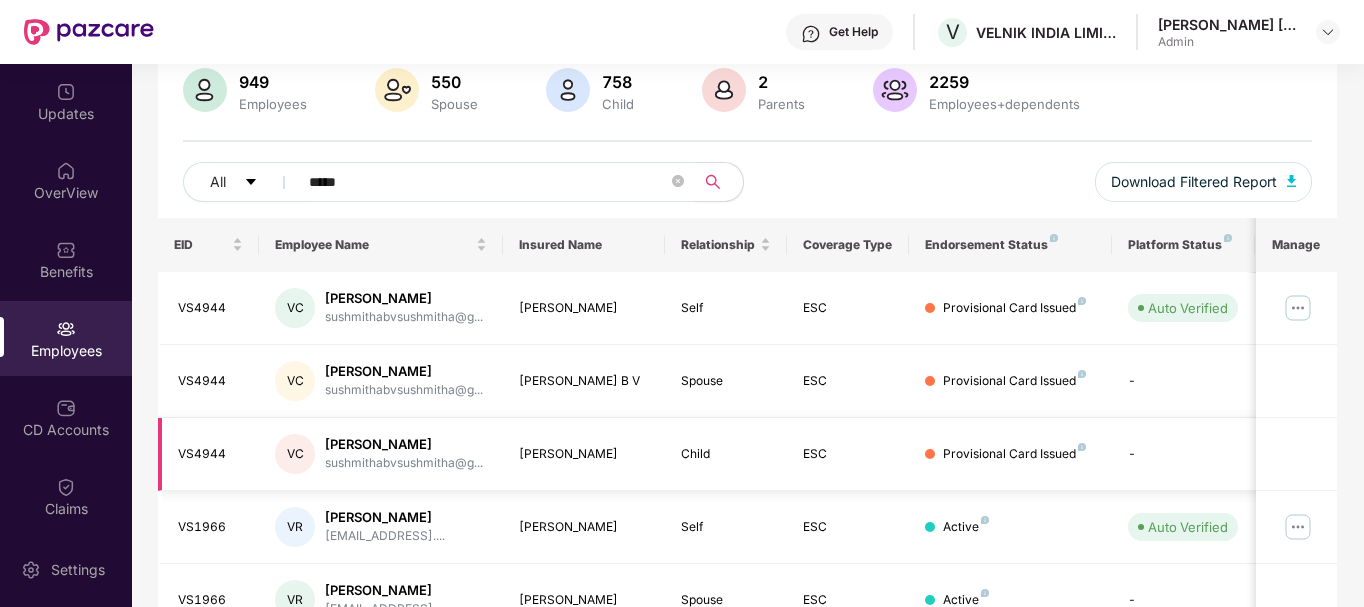 scroll, scrollTop: 100, scrollLeft: 0, axis: vertical 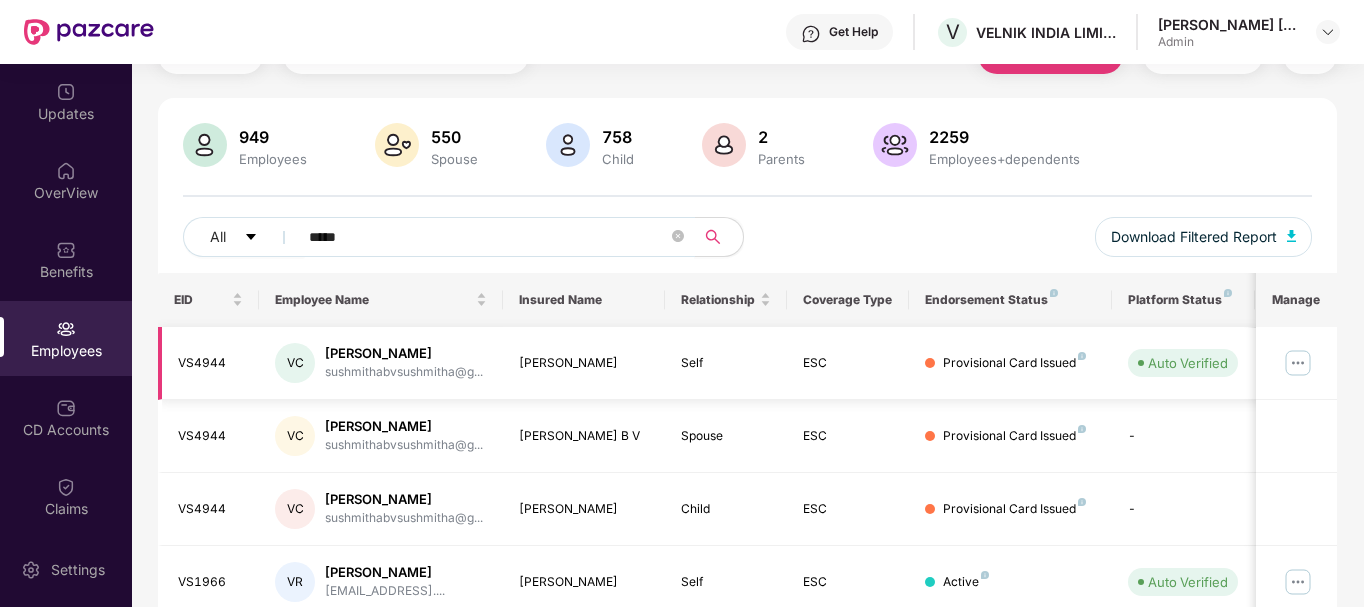 type on "*****" 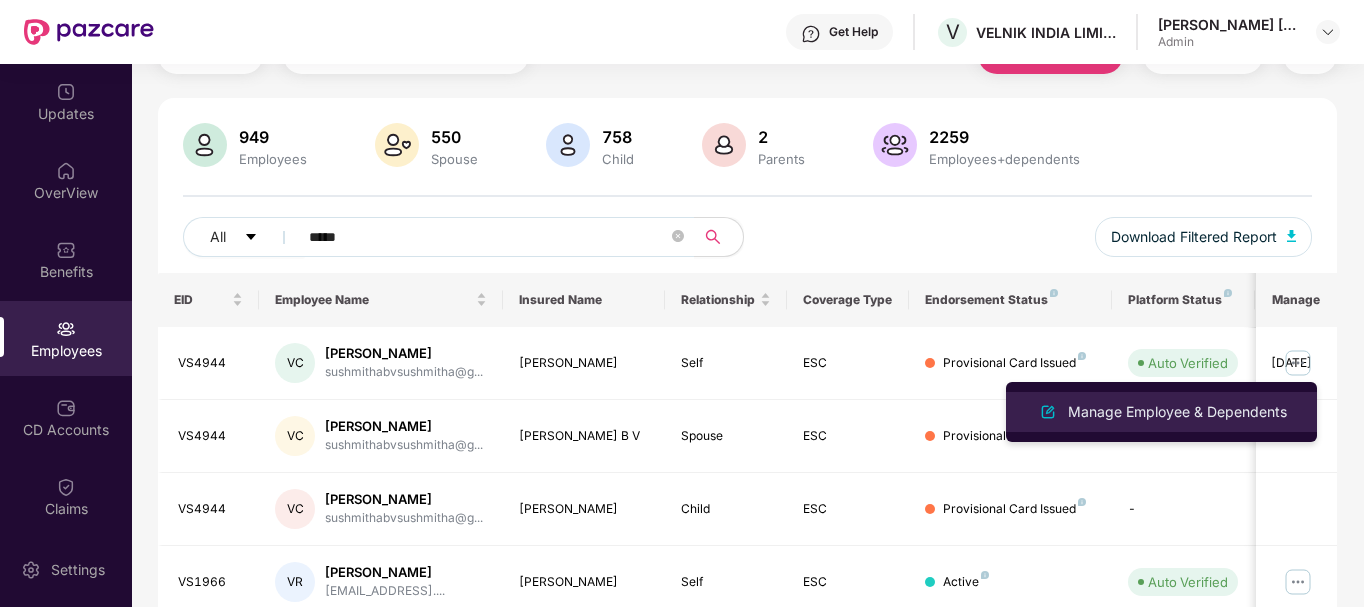 click on "Manage Employee & Dependents" at bounding box center (1177, 412) 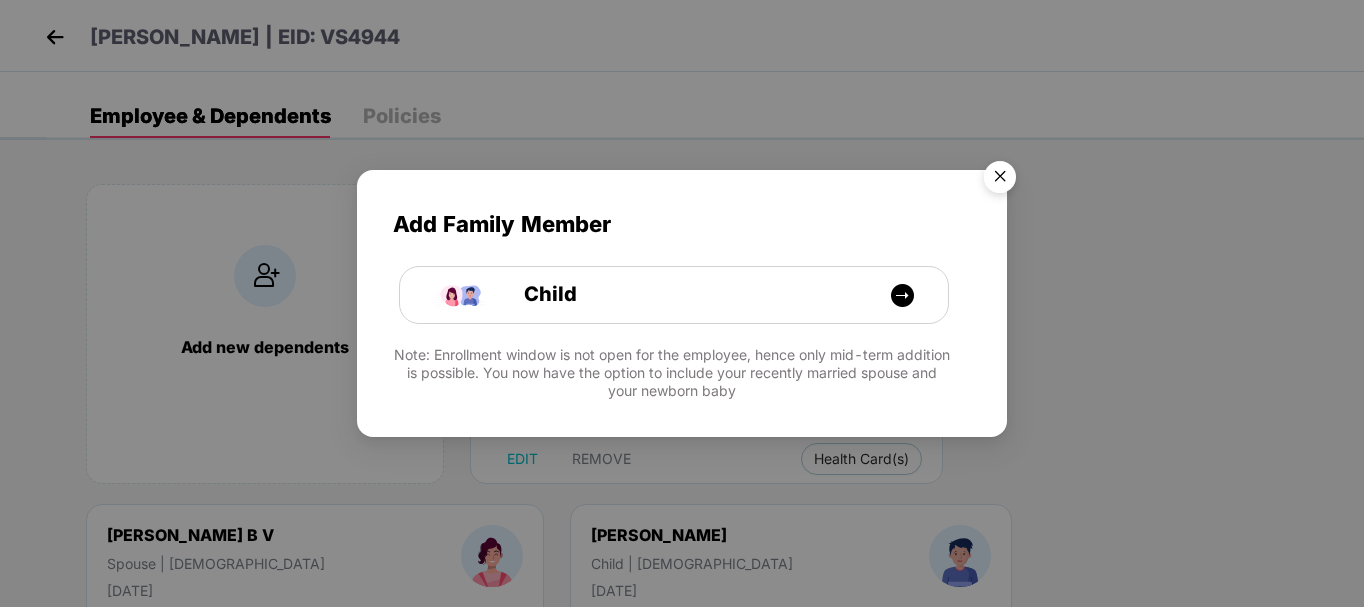 click at bounding box center (1000, 180) 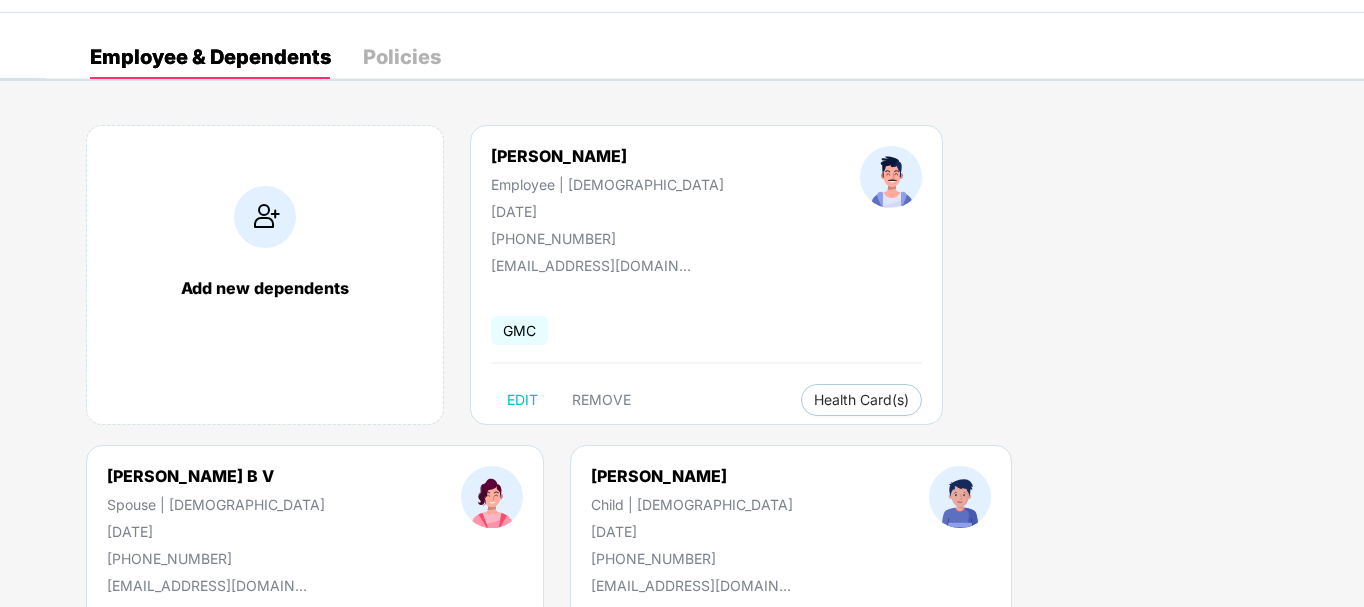 scroll, scrollTop: 100, scrollLeft: 0, axis: vertical 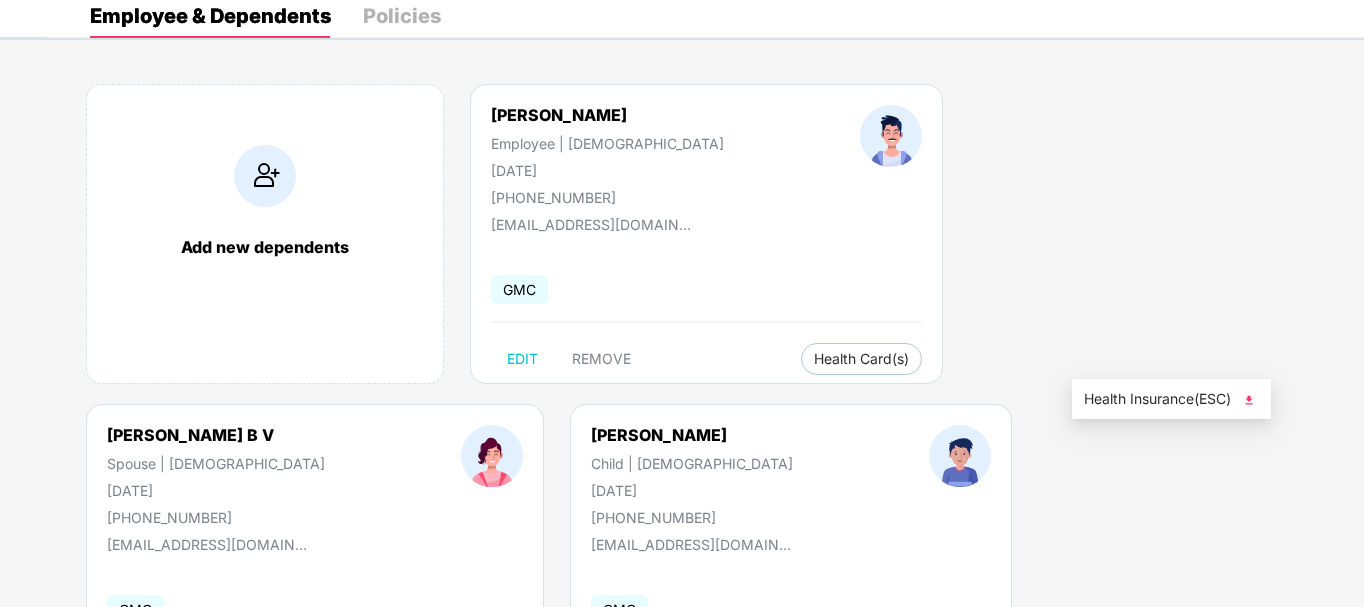 click on "Health Card(s)" at bounding box center [462, 679] 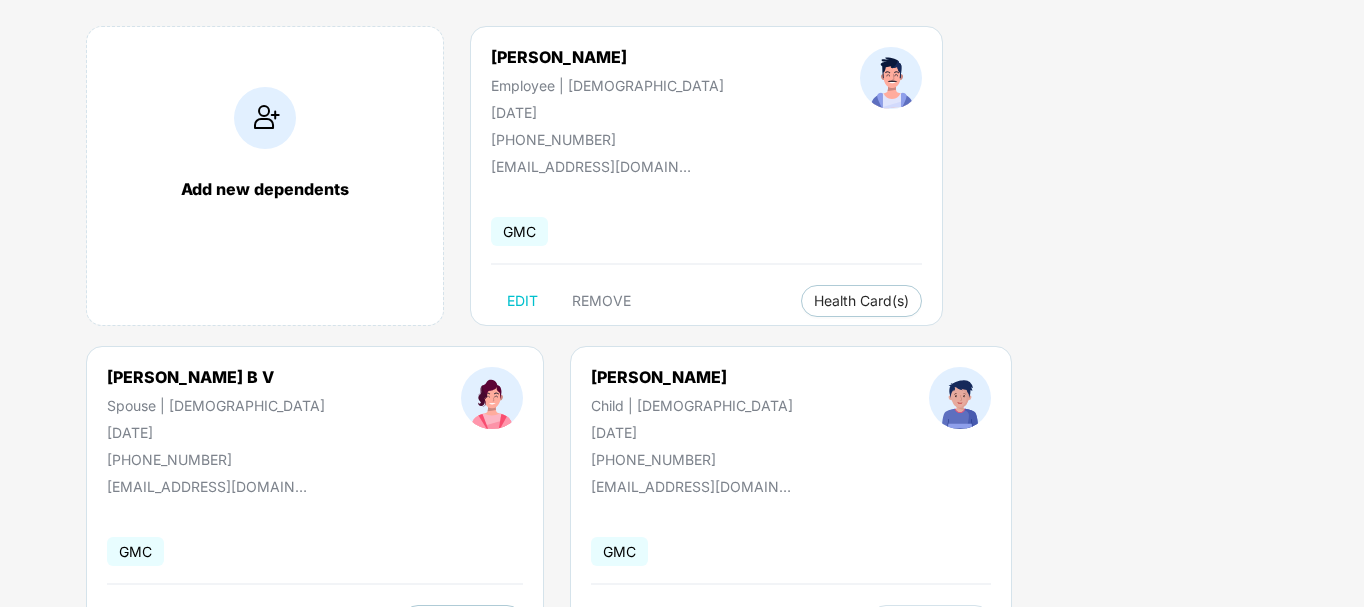 scroll, scrollTop: 247, scrollLeft: 0, axis: vertical 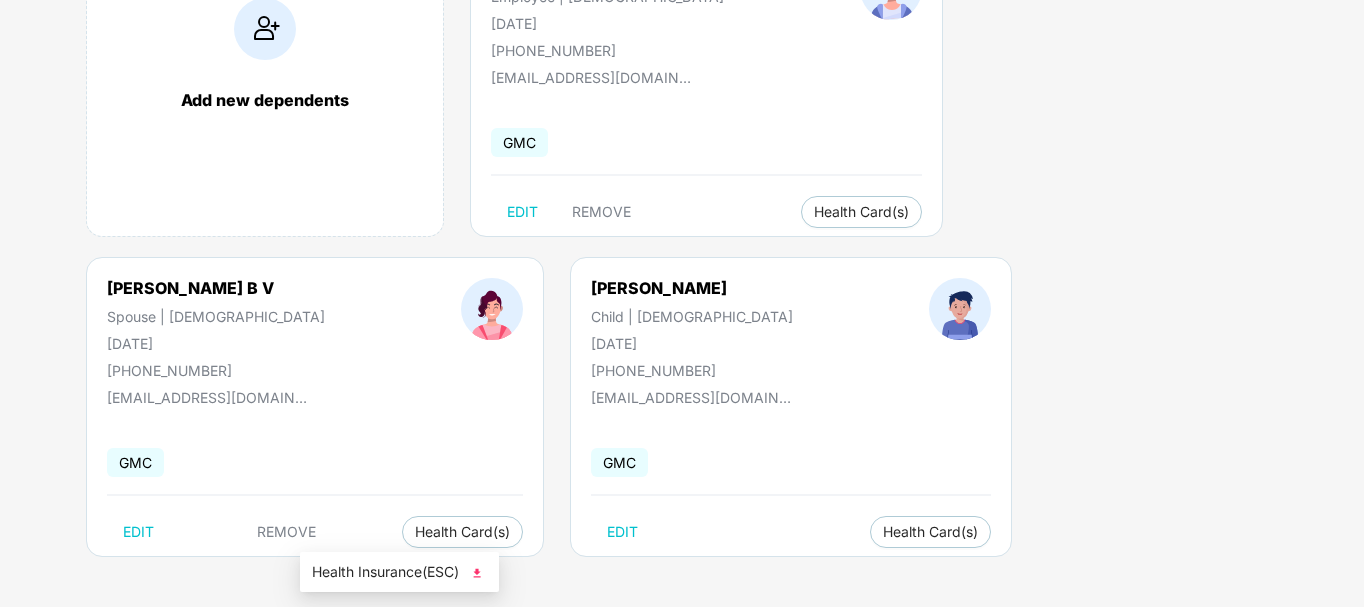 click at bounding box center [477, 573] 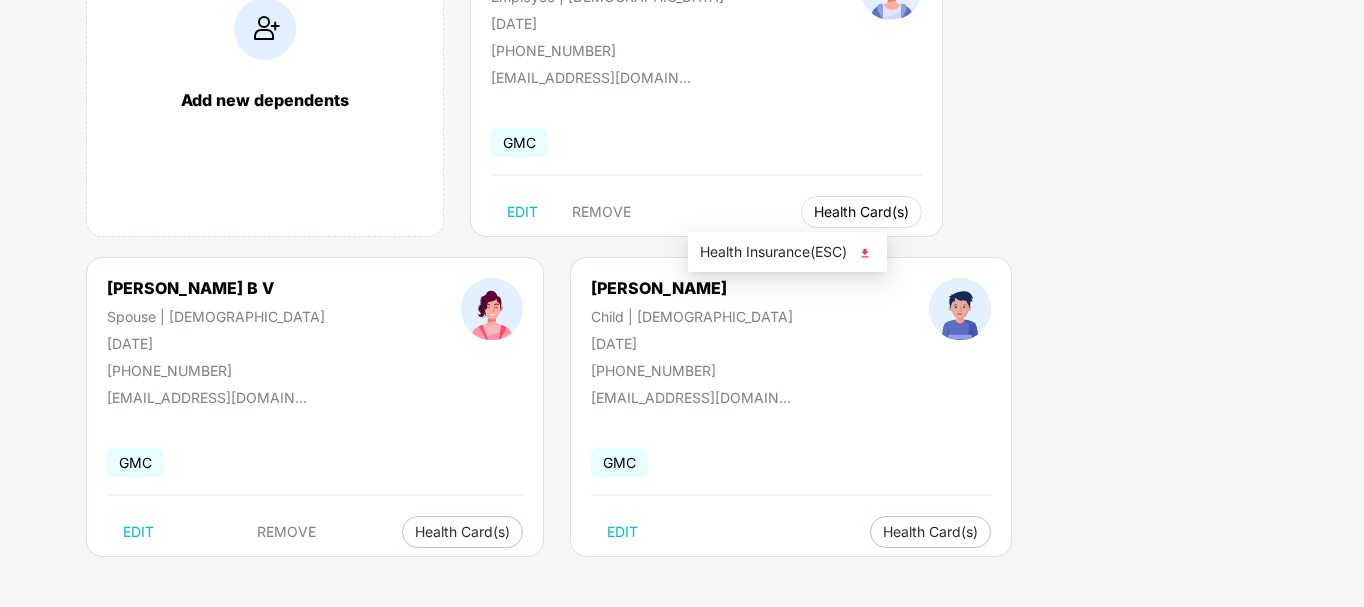click on "Health Card(s)" at bounding box center (861, 212) 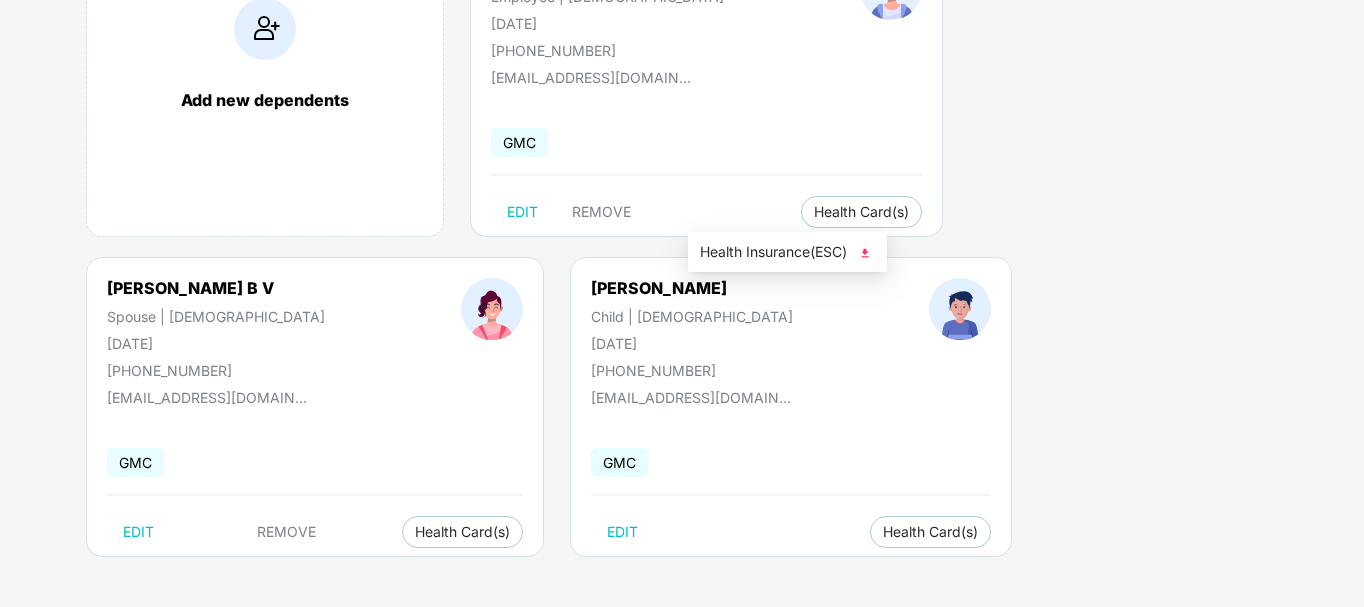 click at bounding box center [865, 253] 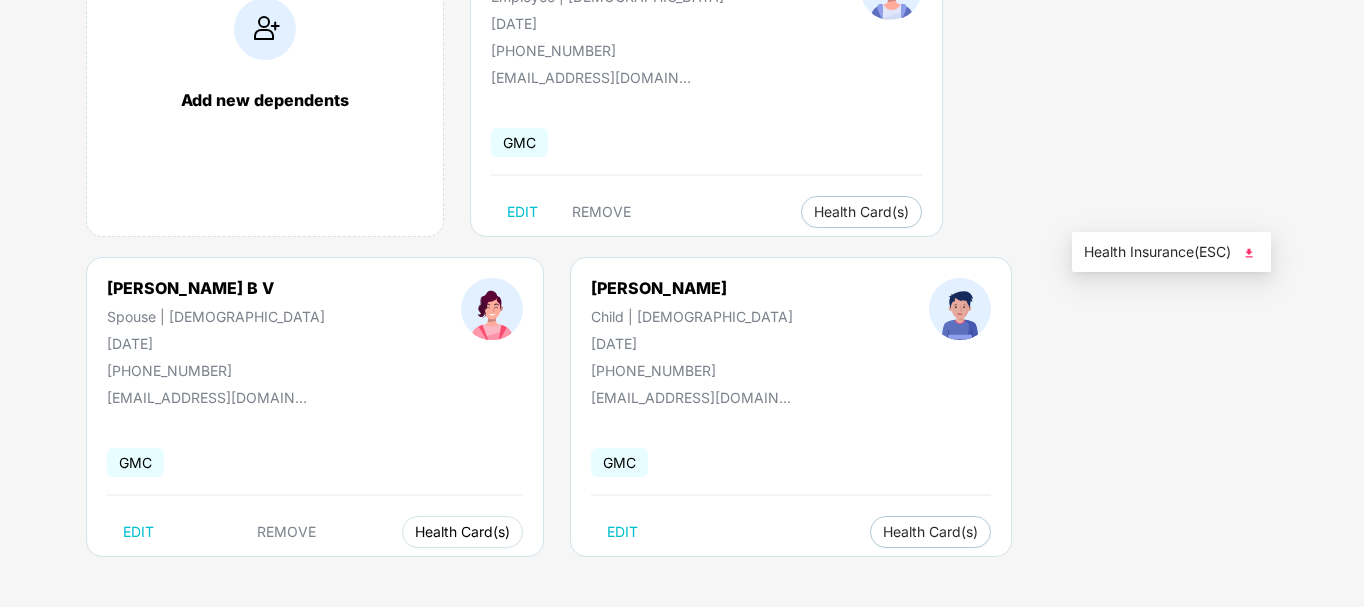 click on "Health Card(s)" at bounding box center (462, 532) 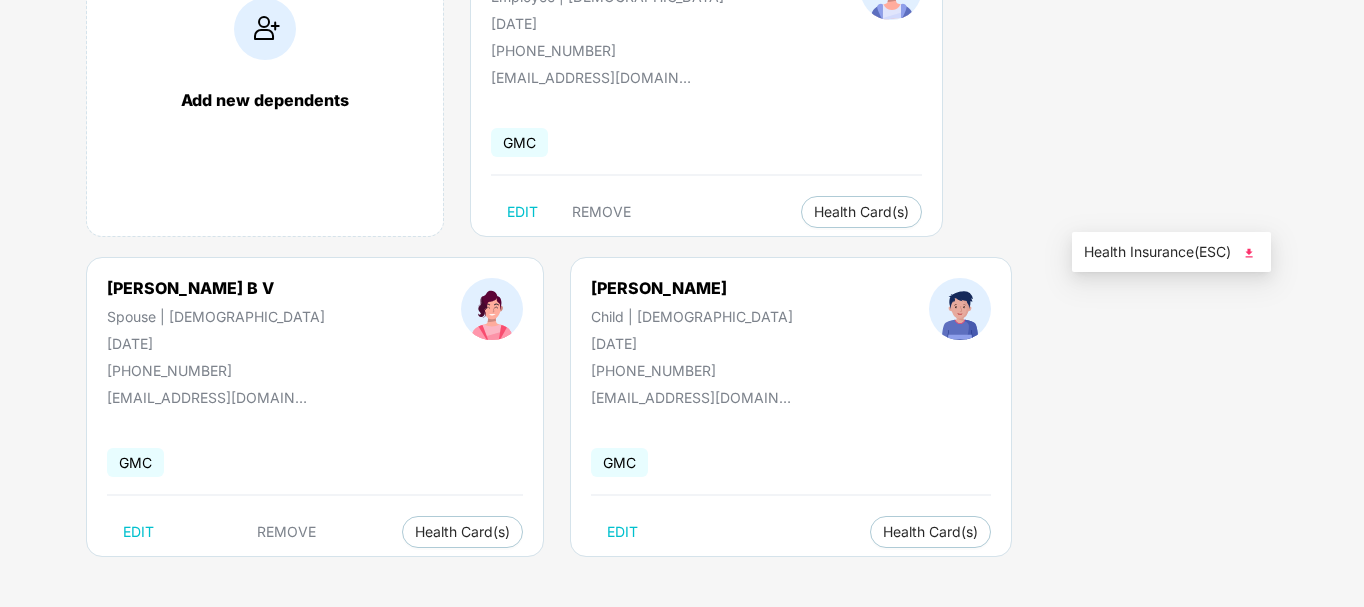 click at bounding box center (1249, 253) 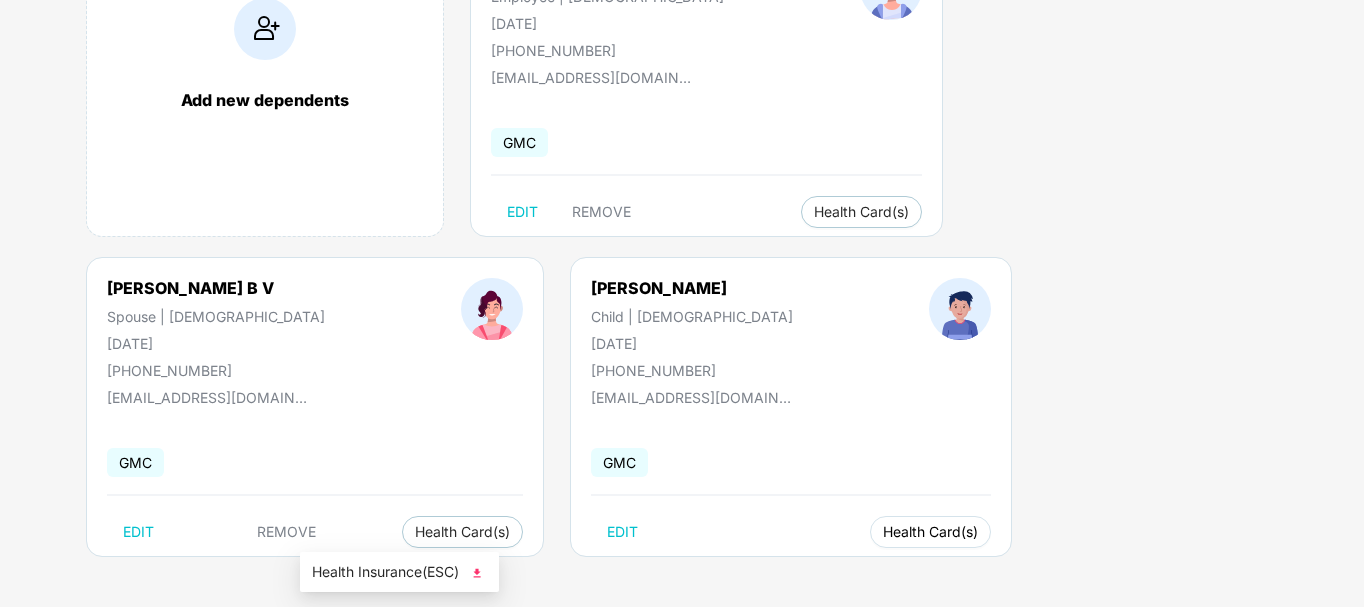 click on "Health Card(s)" at bounding box center (930, 532) 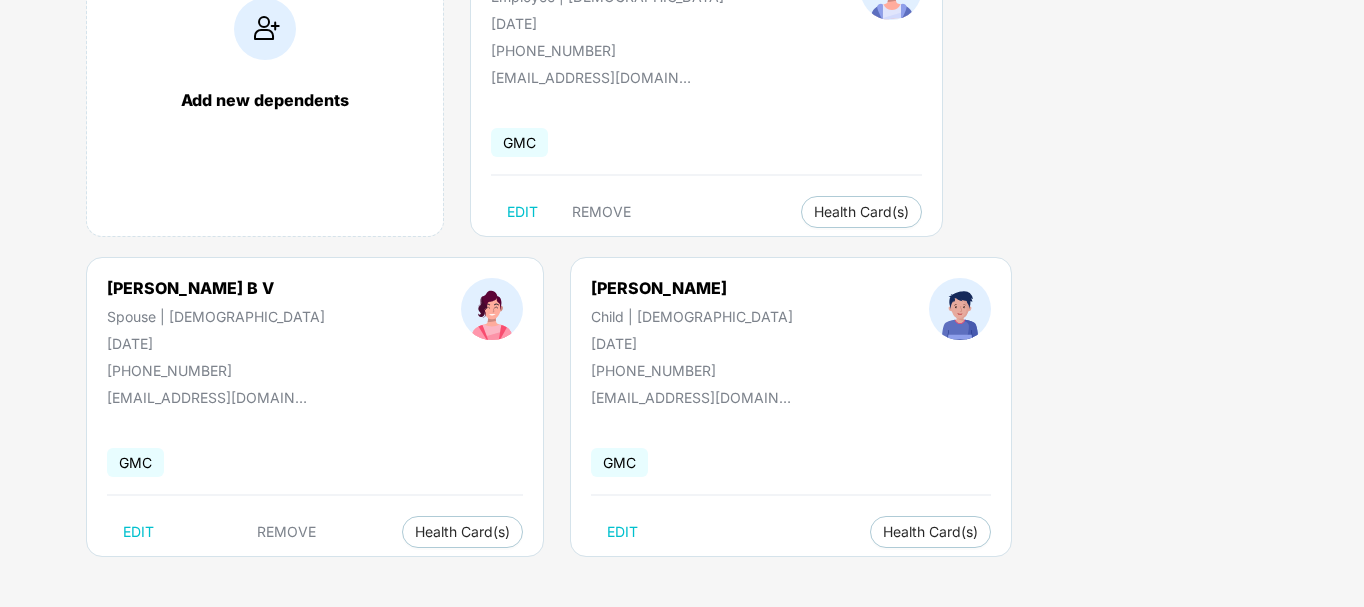 click on "Add new dependents [PERSON_NAME] Employee | [DEMOGRAPHIC_DATA] [DATE] [PHONE_NUMBER] [EMAIL_ADDRESS][DOMAIN_NAME] GMC   EDIT REMOVE Health Card(s) [PERSON_NAME] Spouse | [DEMOGRAPHIC_DATA] [DATE] [PHONE_NUMBER] [EMAIL_ADDRESS][DOMAIN_NAME] GMC EDIT REMOVE Health Card(s) [PERSON_NAME]  Child | [DEMOGRAPHIC_DATA] [DATE] [PHONE_NUMBER] [EMAIL_ADDRESS][DOMAIN_NAME] GMC EDIT Health Card(s)" at bounding box center (705, 257) 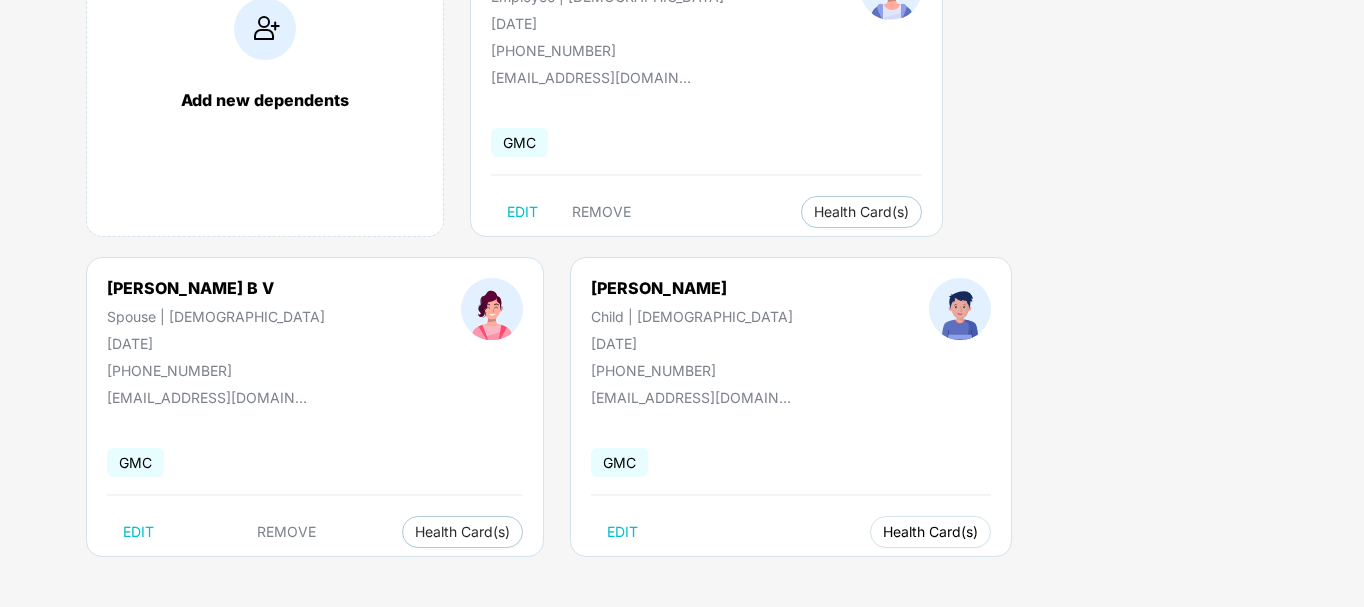 click on "Health Card(s)" at bounding box center (930, 532) 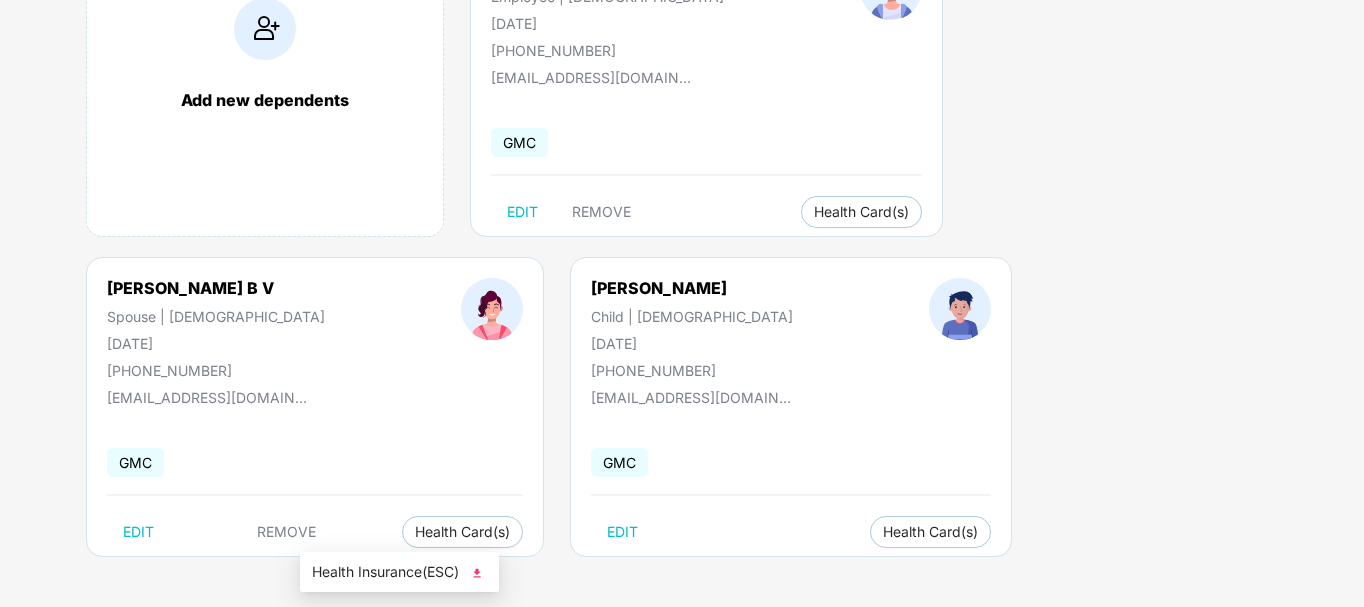 click at bounding box center (477, 573) 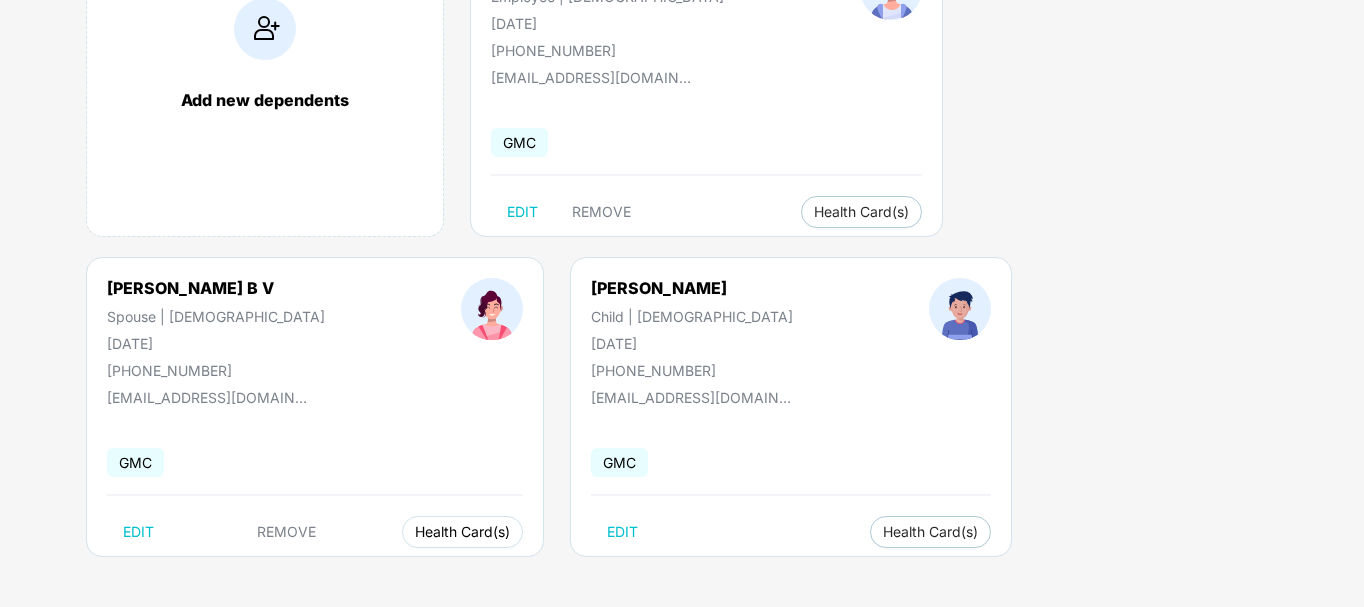 click on "Health Card(s)" at bounding box center (462, 532) 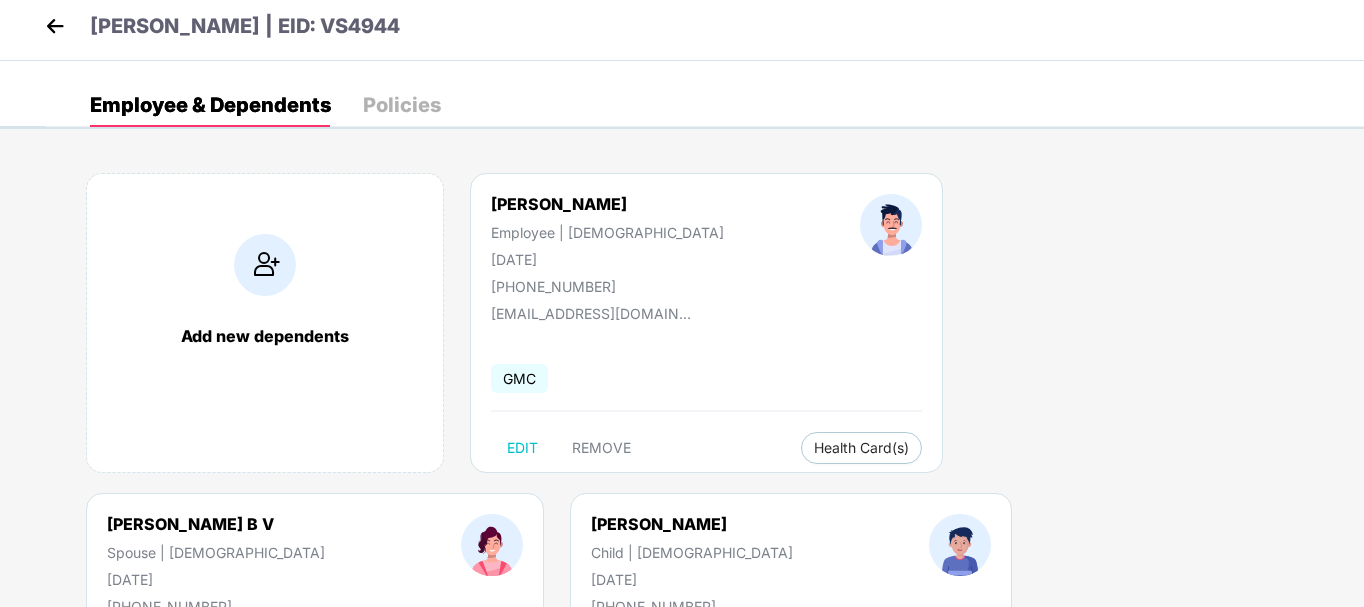 scroll, scrollTop: 0, scrollLeft: 0, axis: both 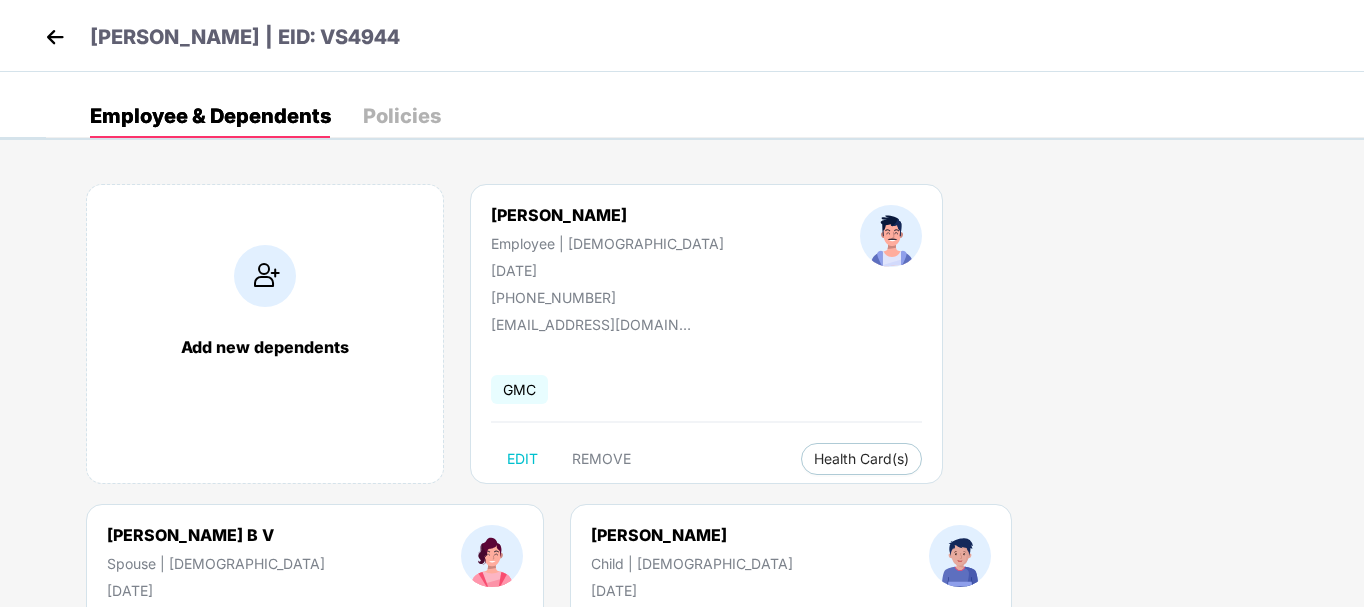 click on "Policies" at bounding box center (402, 116) 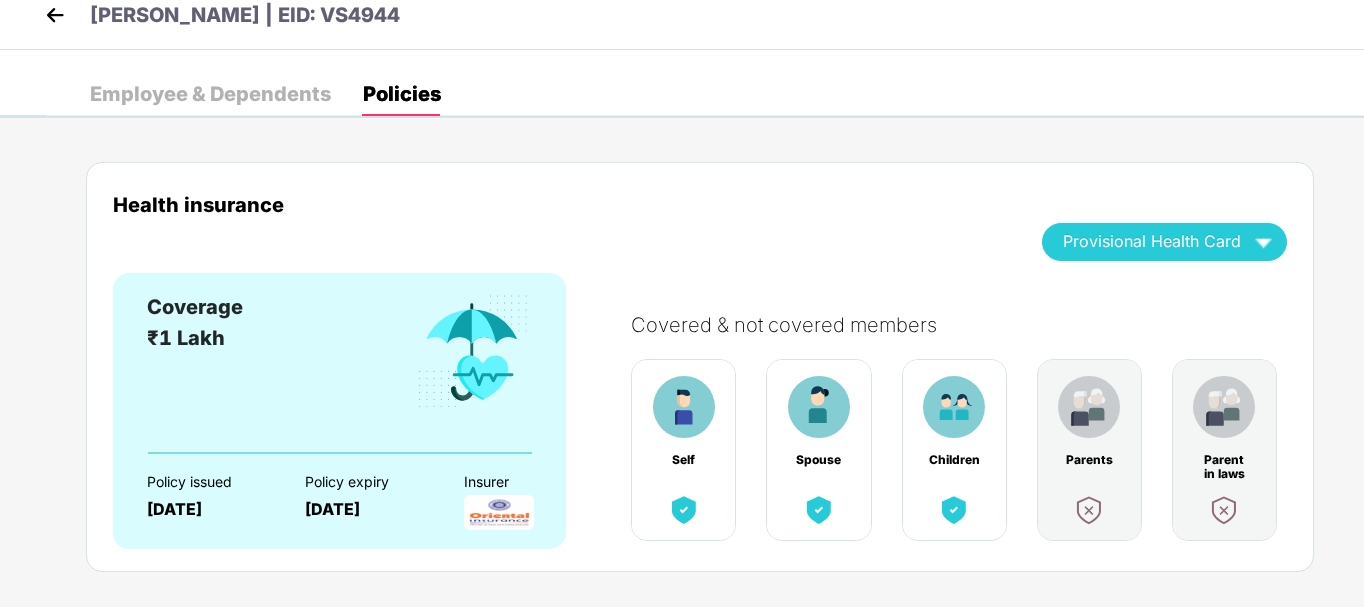 scroll, scrollTop: 0, scrollLeft: 0, axis: both 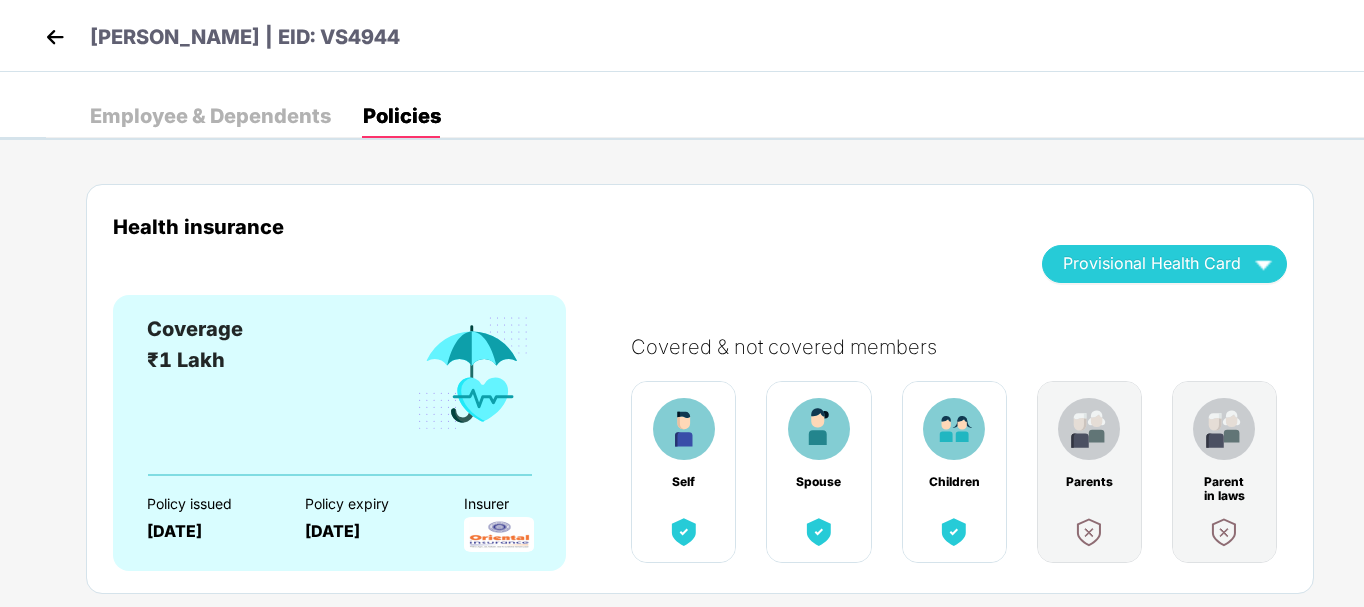 click on "Employee & Dependents" at bounding box center (210, 116) 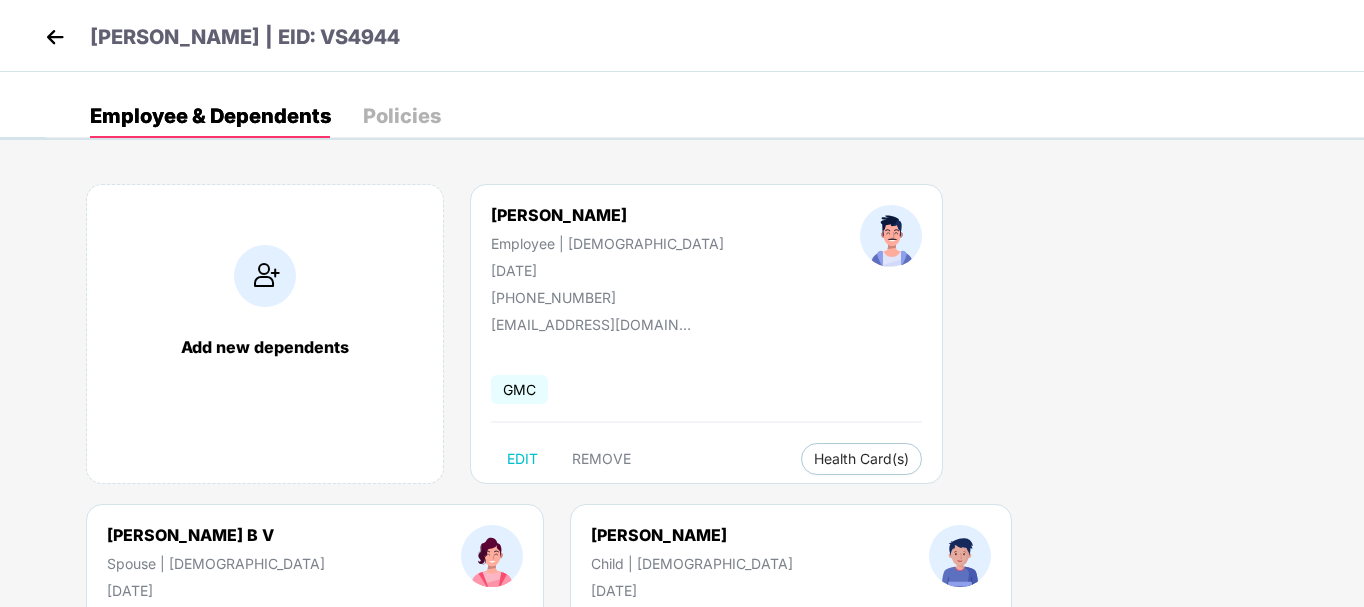 click on "Policies" at bounding box center (402, 116) 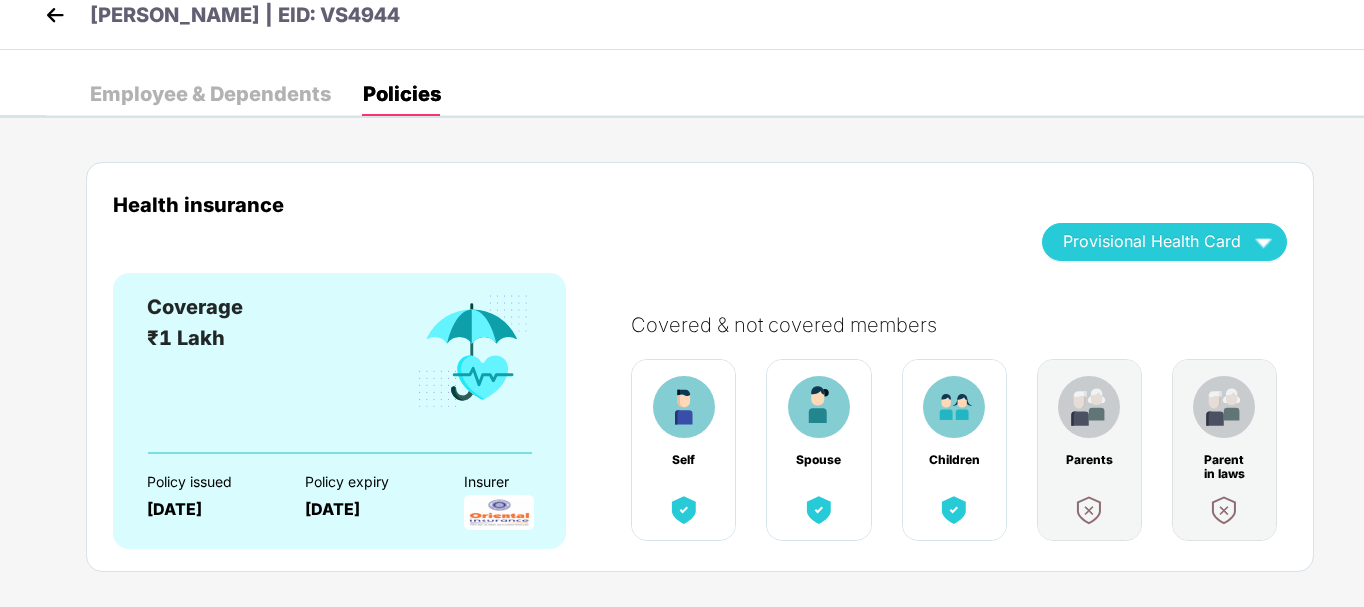 scroll, scrollTop: 0, scrollLeft: 0, axis: both 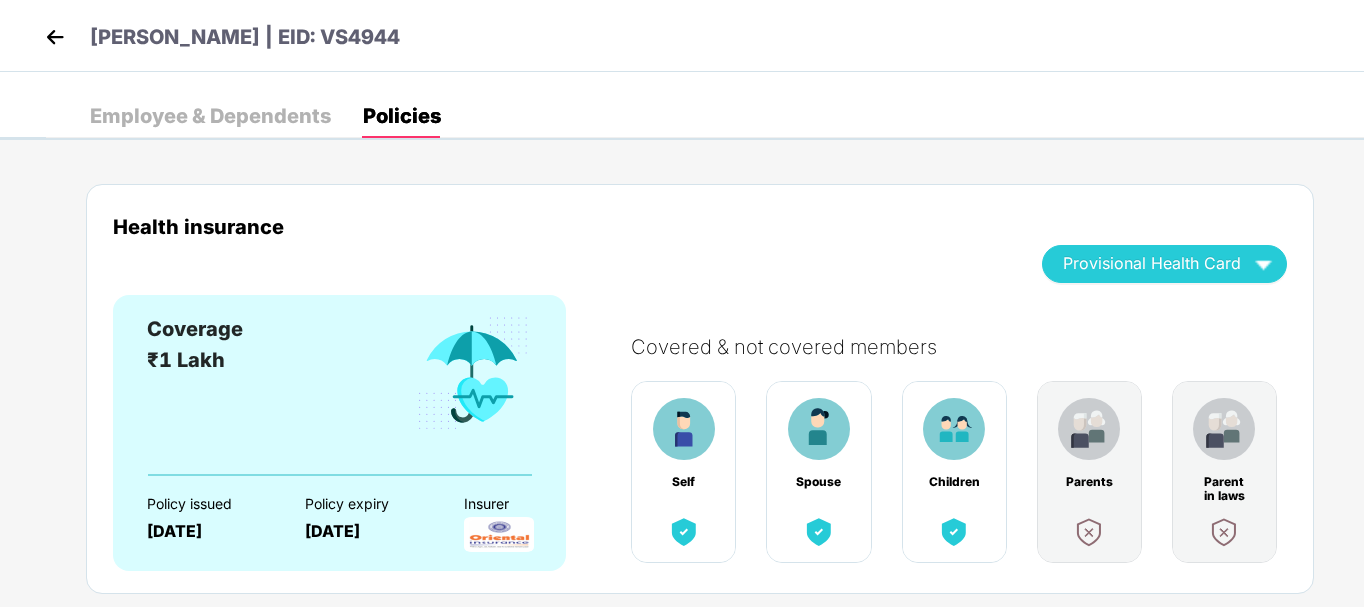 click on "Employee & Dependents" at bounding box center (210, 116) 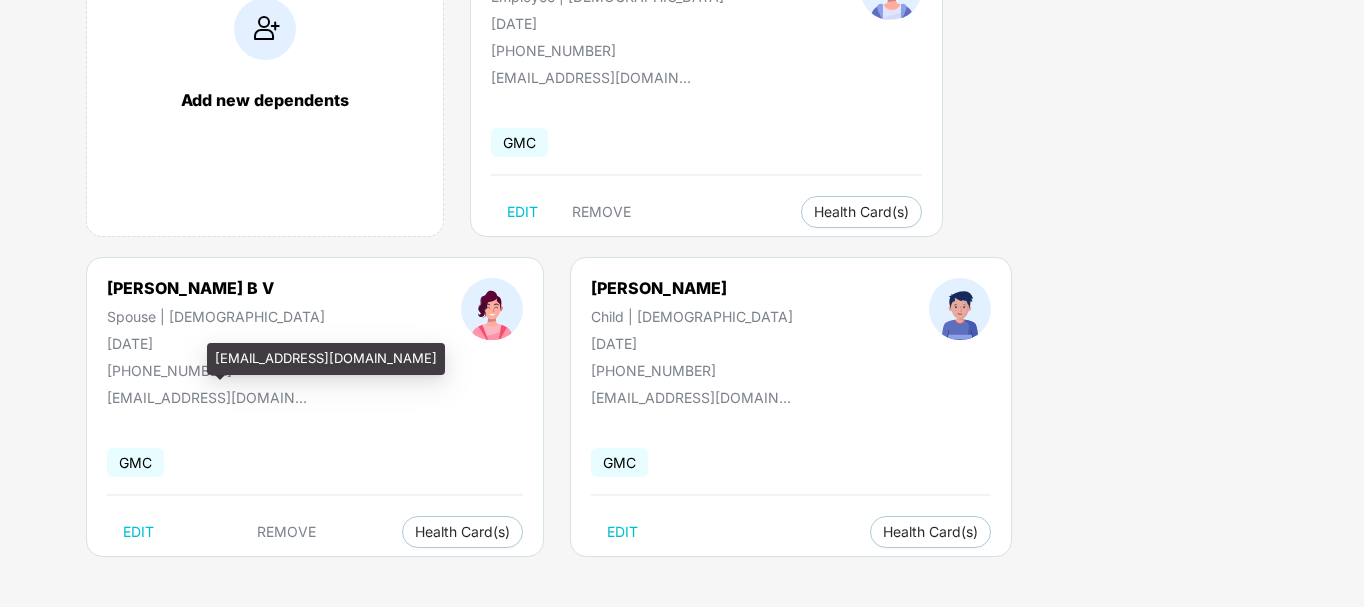 scroll, scrollTop: 0, scrollLeft: 0, axis: both 